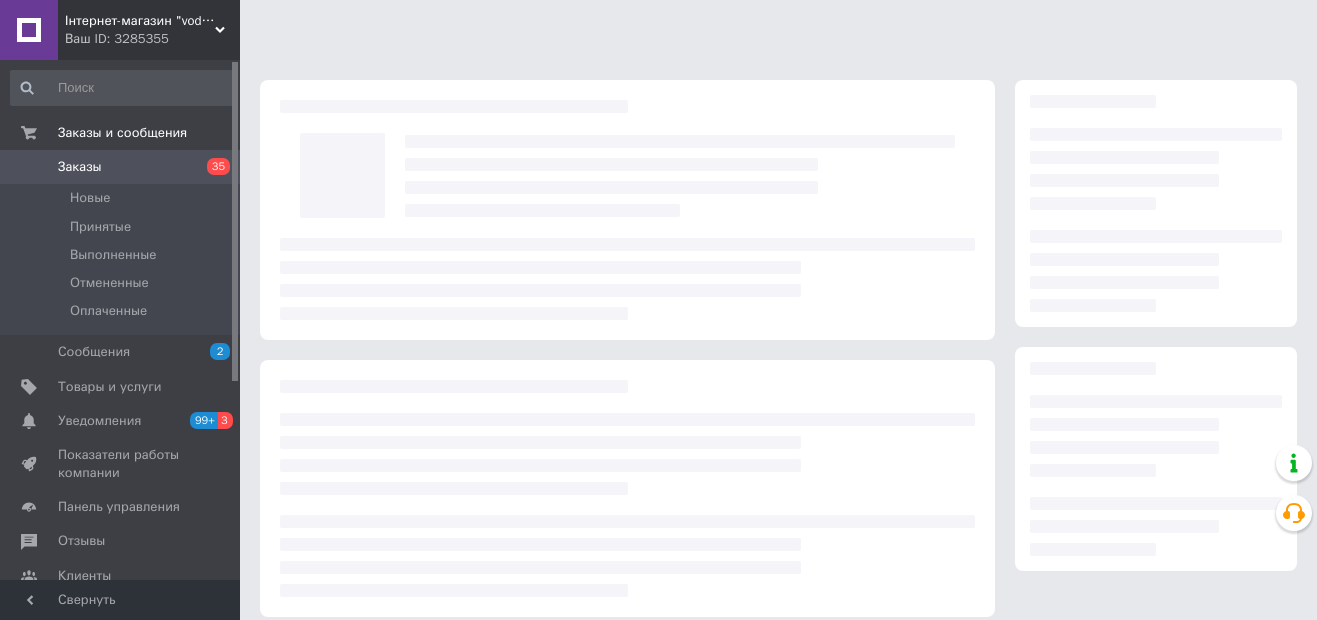 scroll, scrollTop: 0, scrollLeft: 0, axis: both 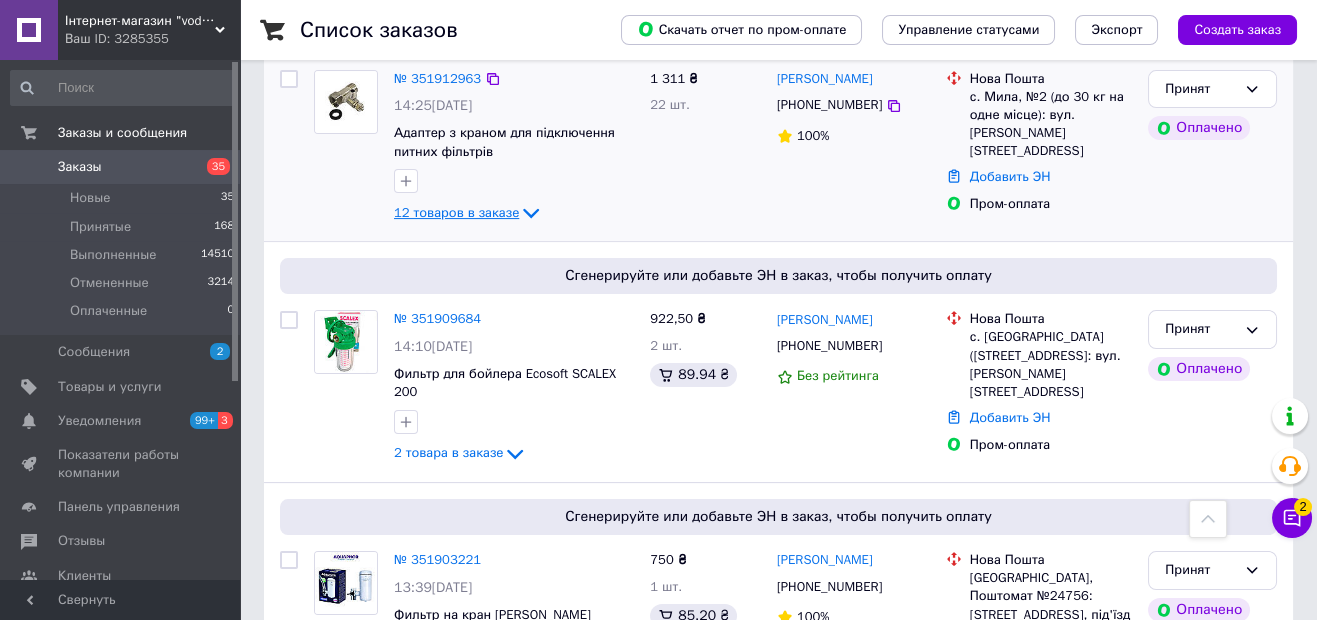 click 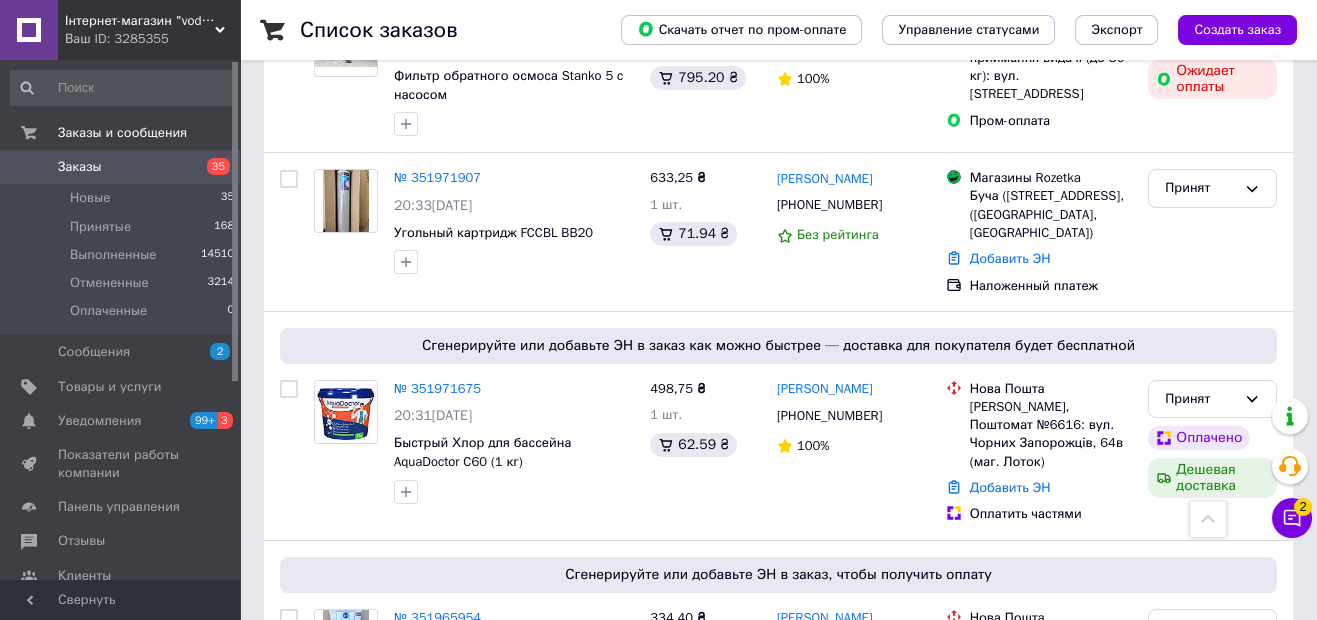 scroll, scrollTop: 0, scrollLeft: 0, axis: both 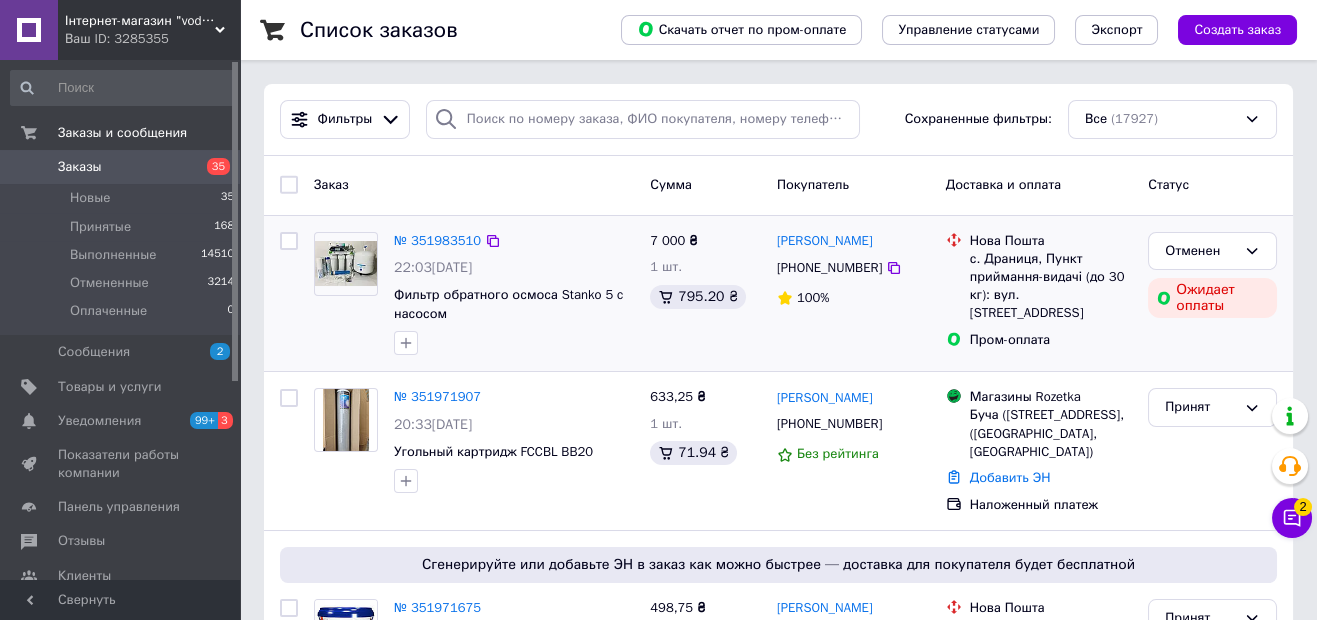 drag, startPoint x: 311, startPoint y: 208, endPoint x: 373, endPoint y: 280, distance: 95.015785 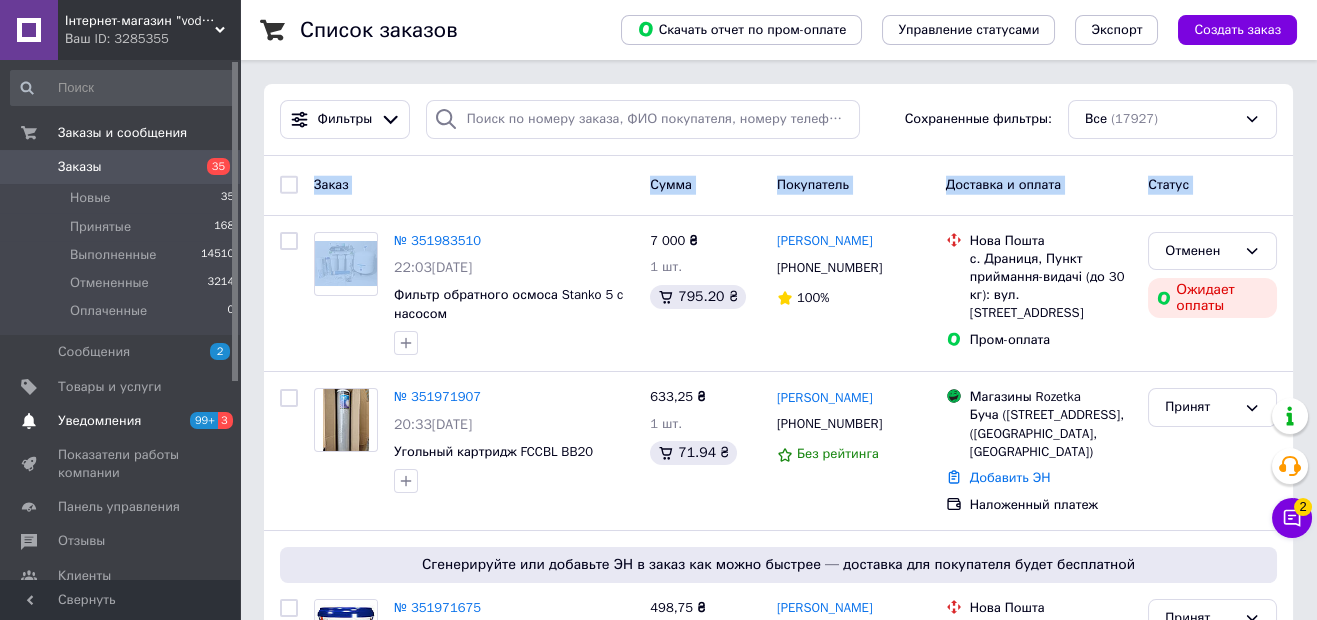 click on "Уведомления" at bounding box center [99, 421] 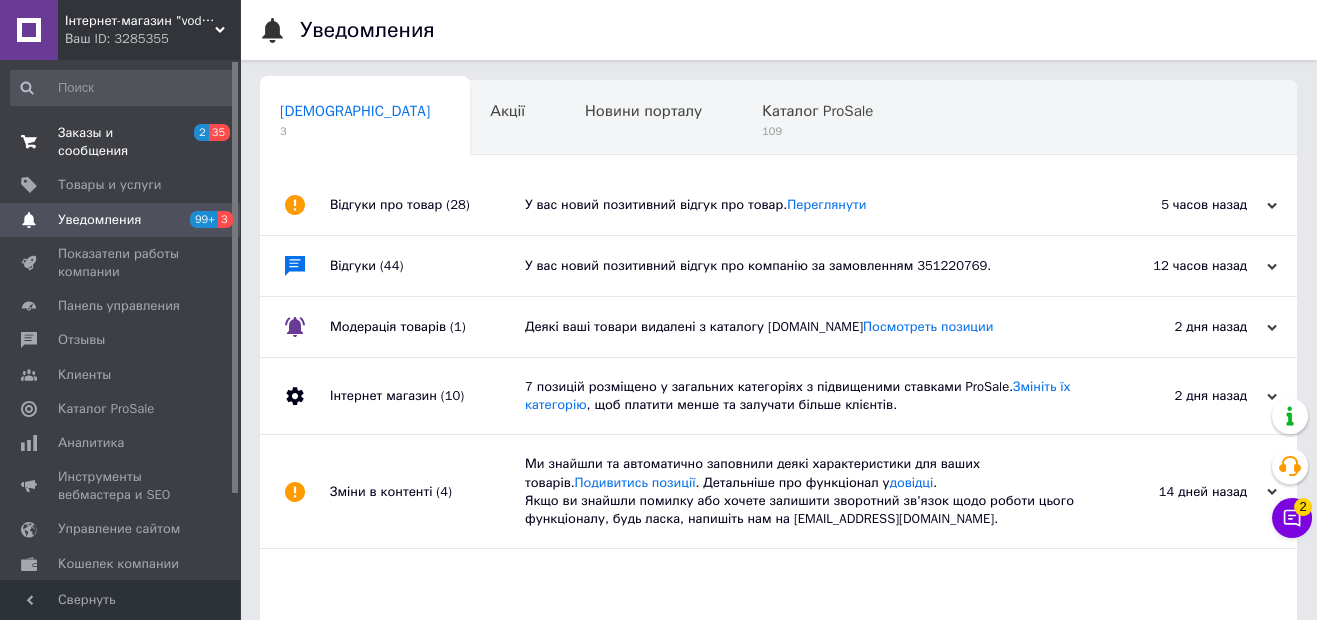 click on "Заказы и сообщения" at bounding box center (121, 142) 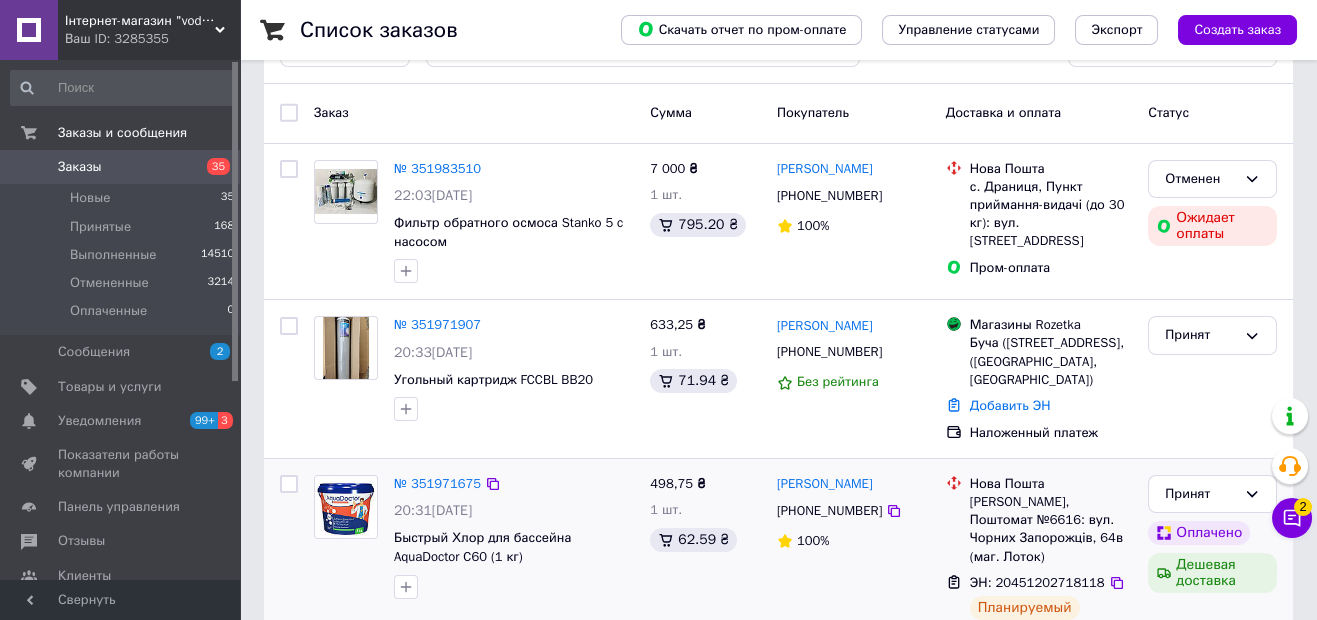 scroll, scrollTop: 249, scrollLeft: 0, axis: vertical 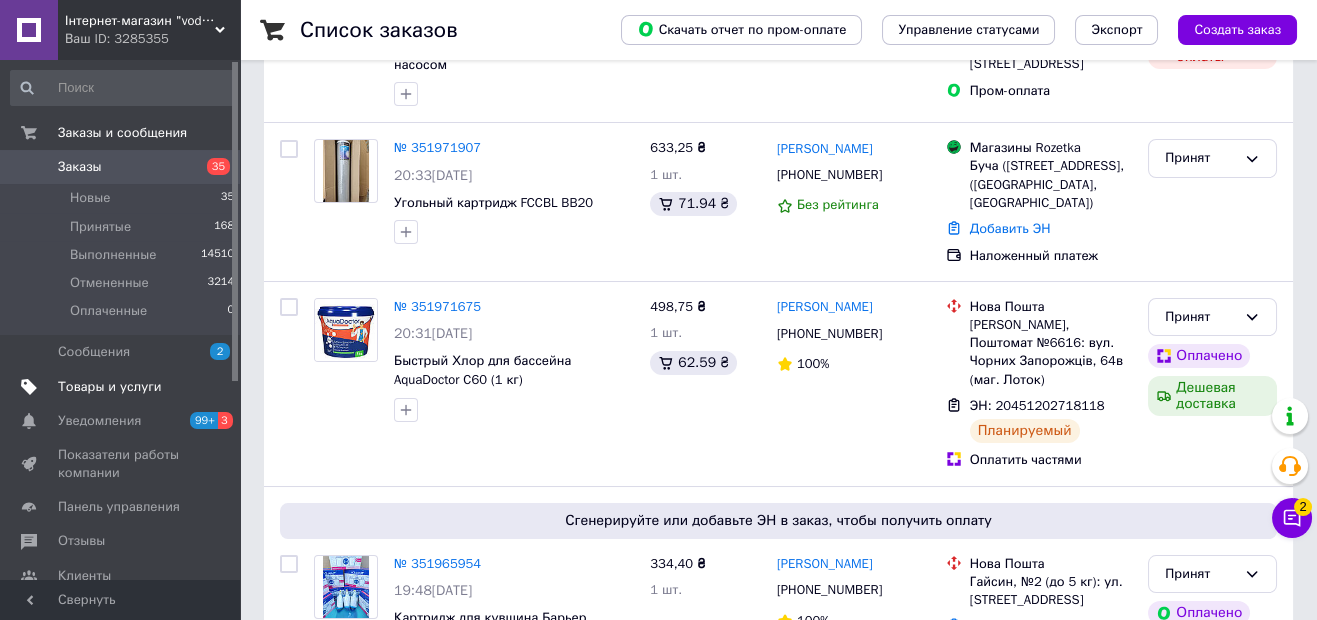 click on "Товары и услуги" at bounding box center (123, 387) 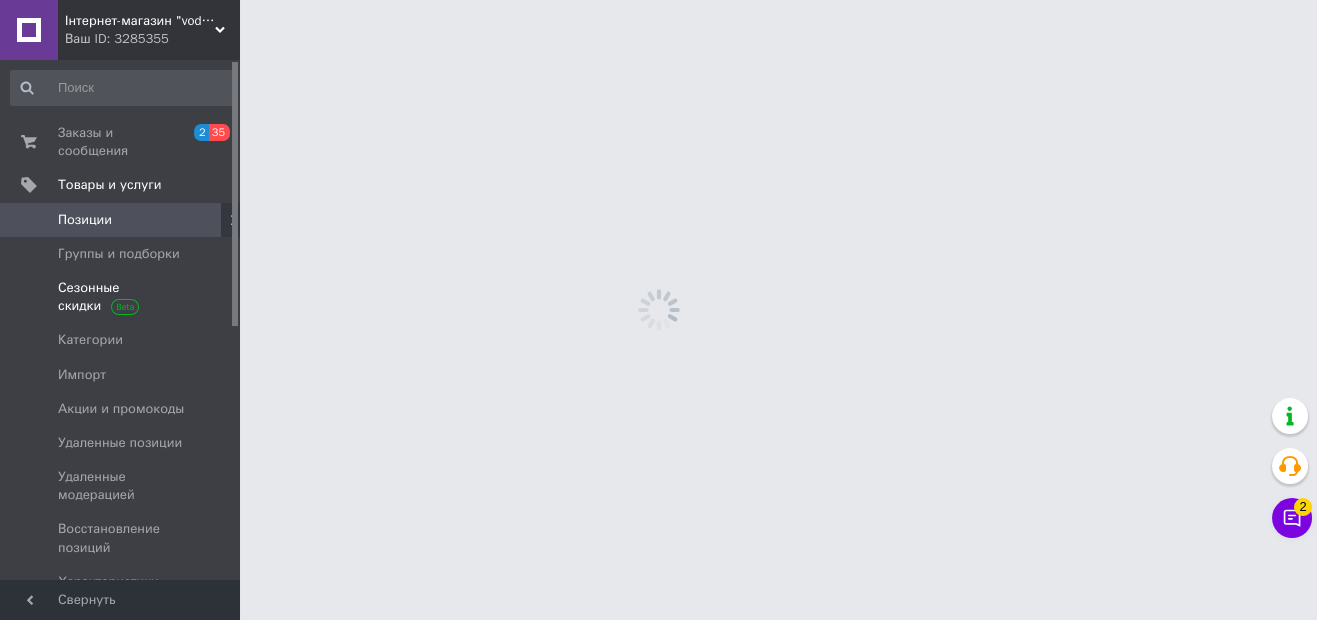 scroll, scrollTop: 0, scrollLeft: 0, axis: both 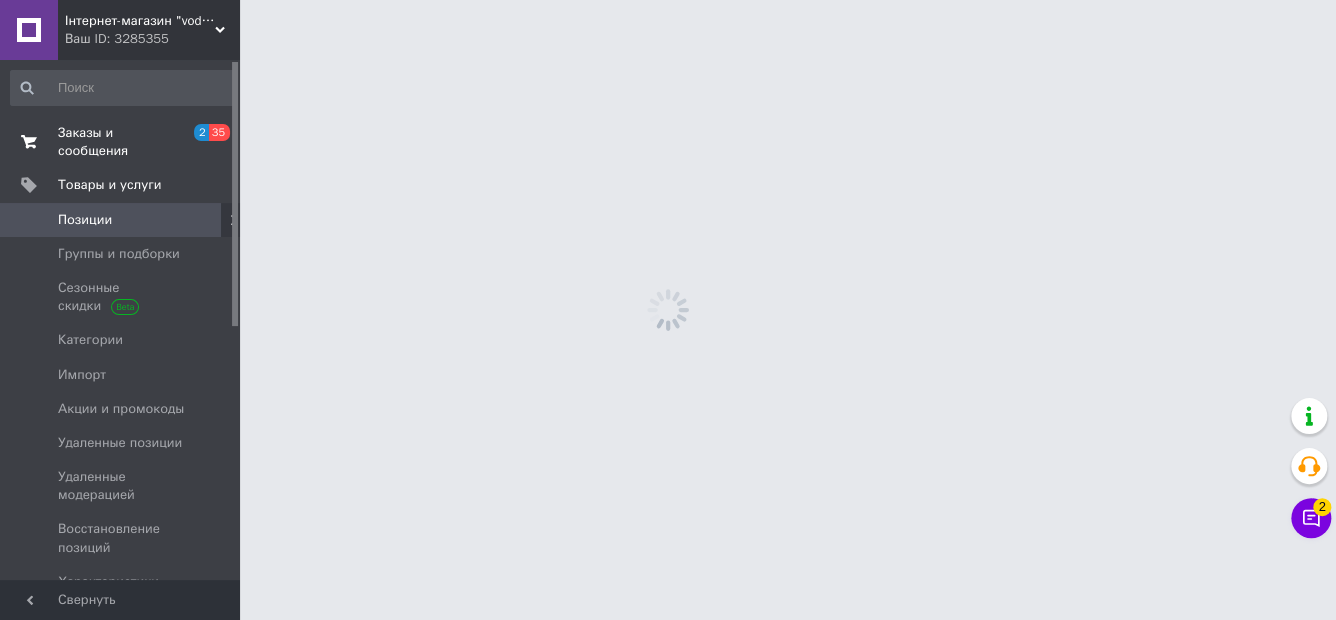 click on "Заказы и сообщения" at bounding box center (121, 142) 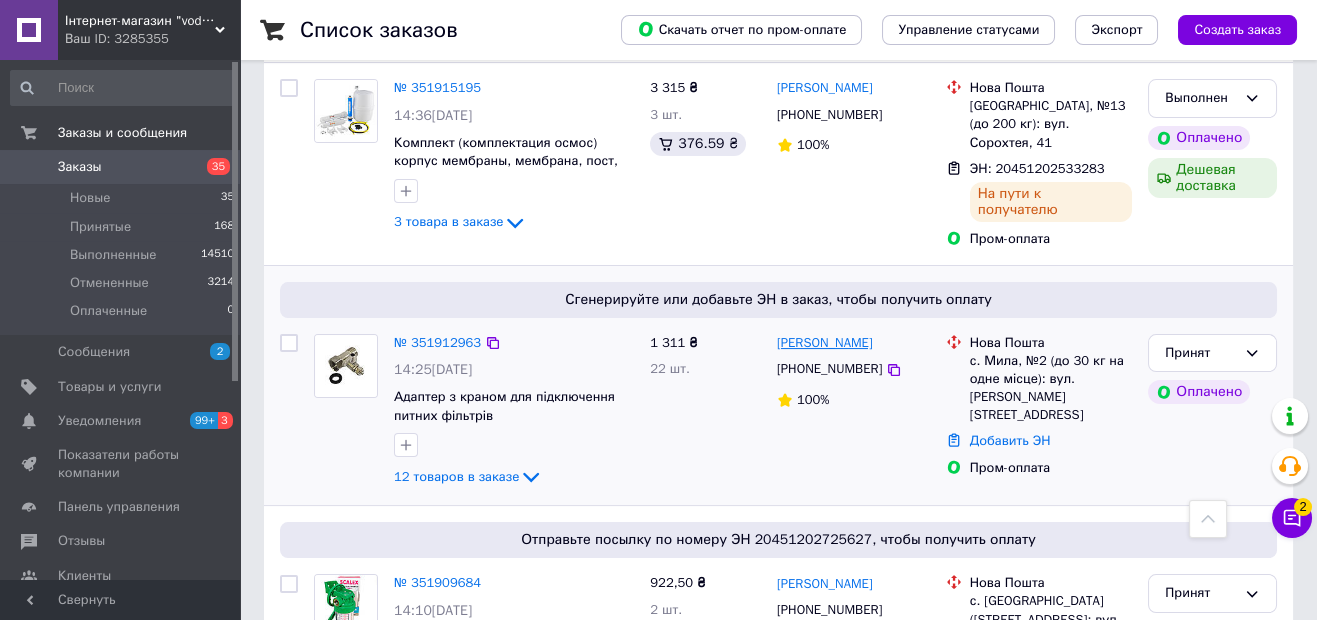 scroll, scrollTop: 1250, scrollLeft: 0, axis: vertical 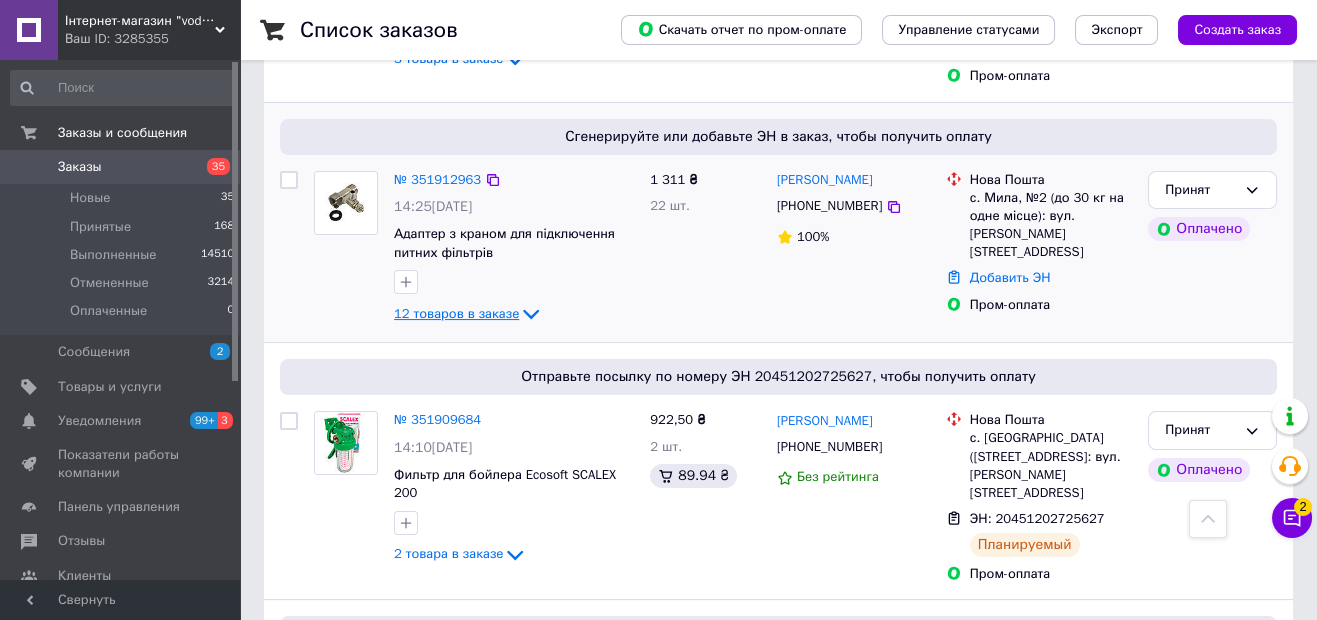 click 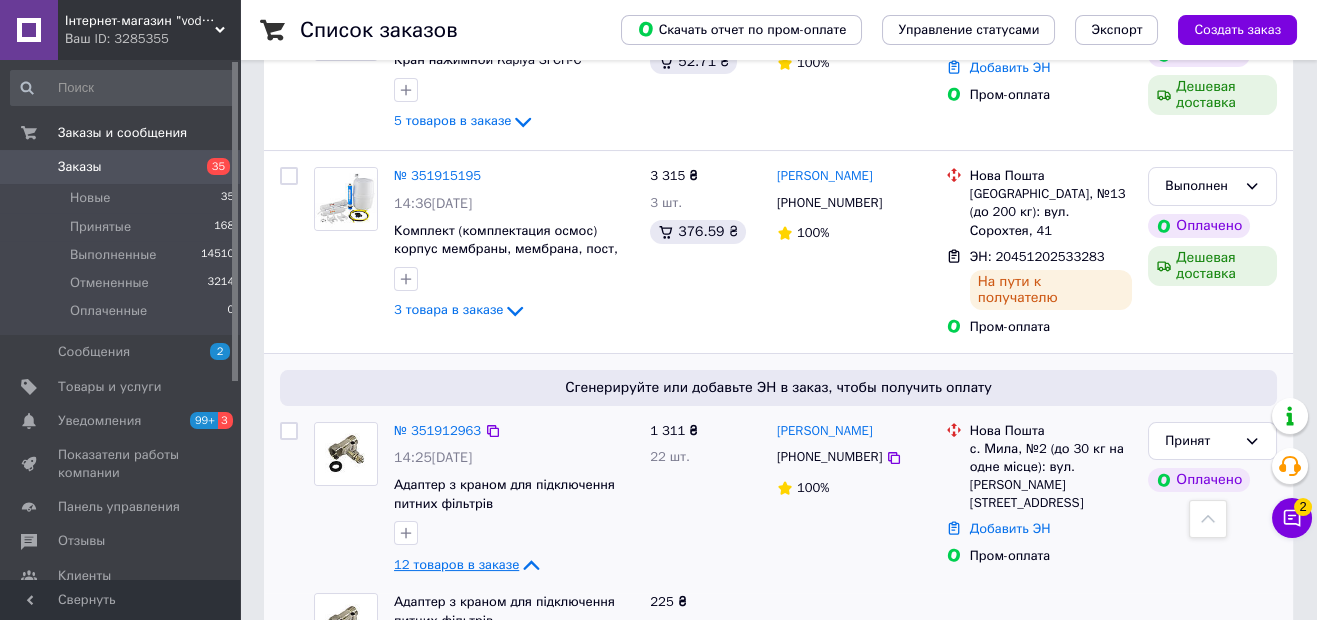 scroll, scrollTop: 1375, scrollLeft: 0, axis: vertical 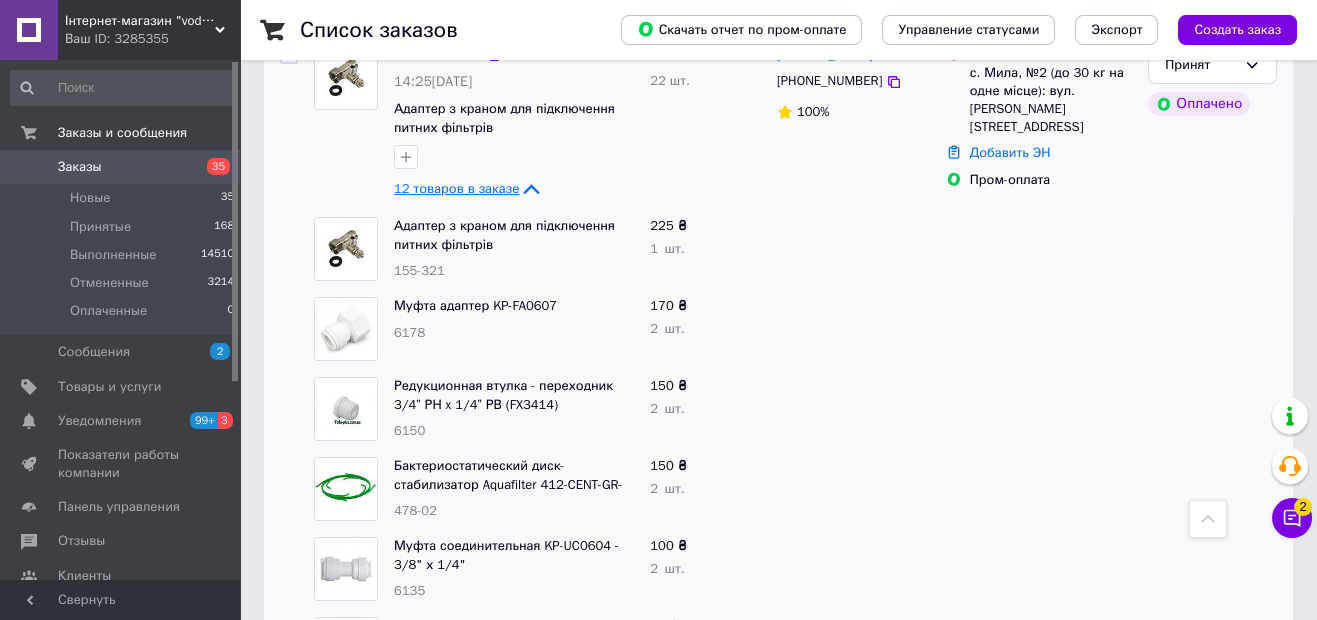 click on "Заказы 35" at bounding box center [123, 167] 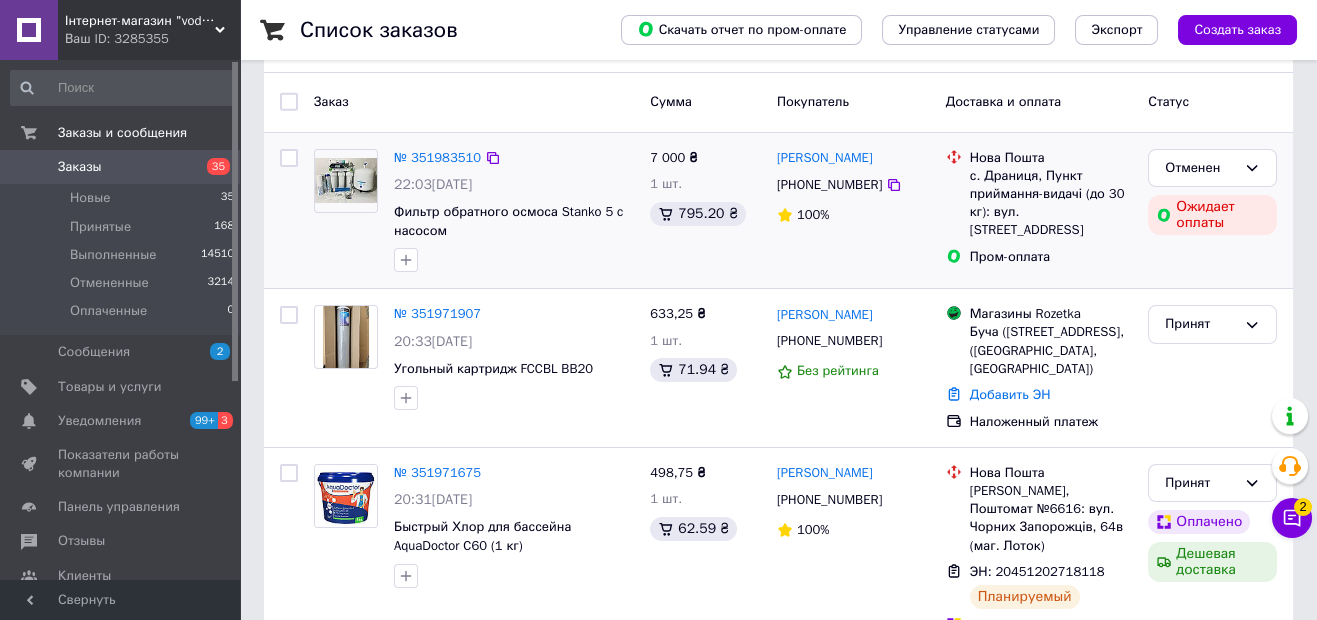 scroll, scrollTop: 124, scrollLeft: 0, axis: vertical 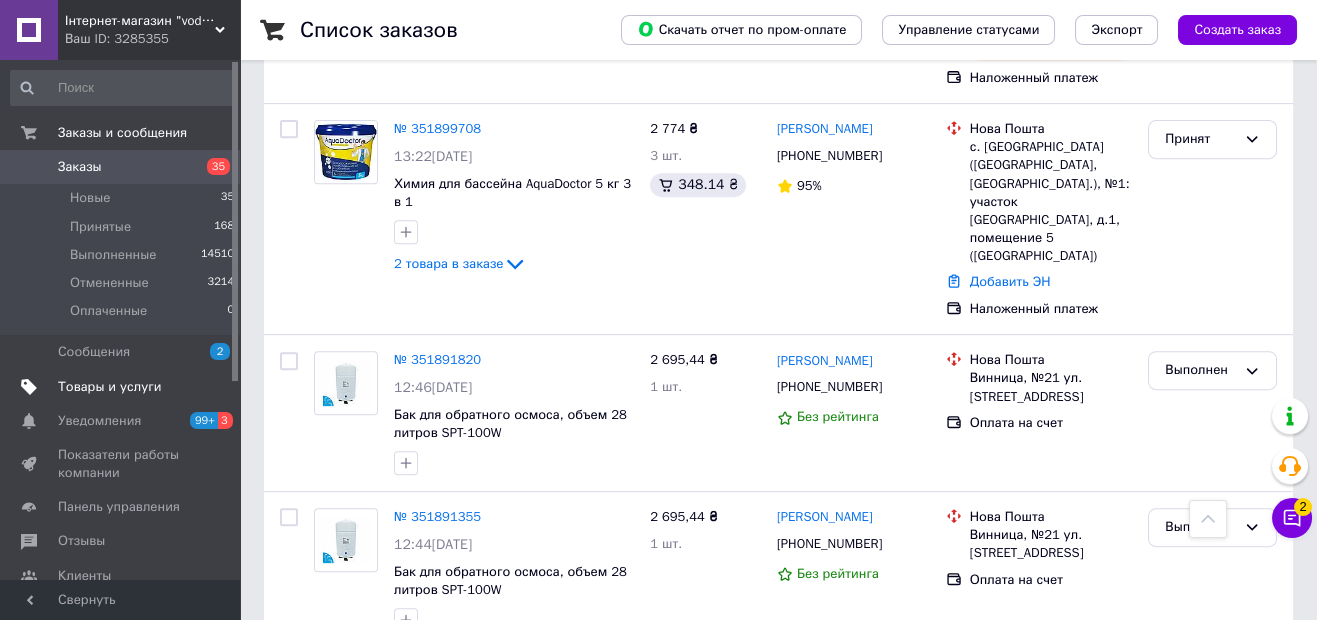 click on "Товары и услуги" at bounding box center (110, 387) 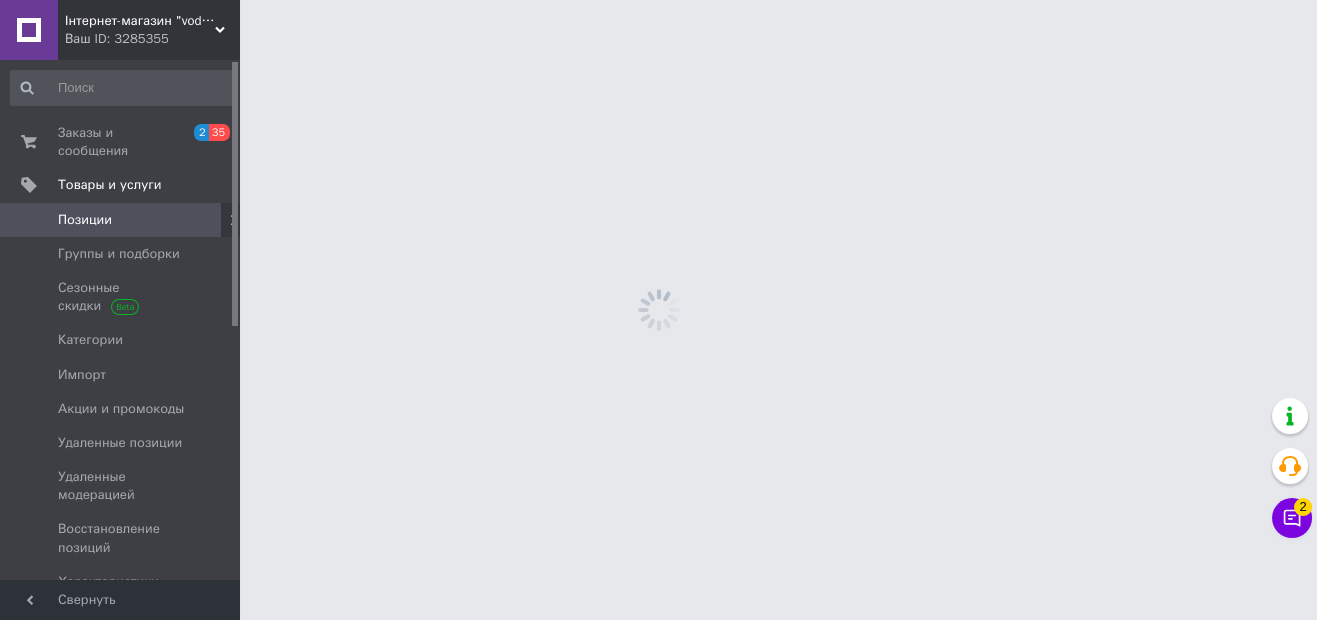 scroll, scrollTop: 0, scrollLeft: 0, axis: both 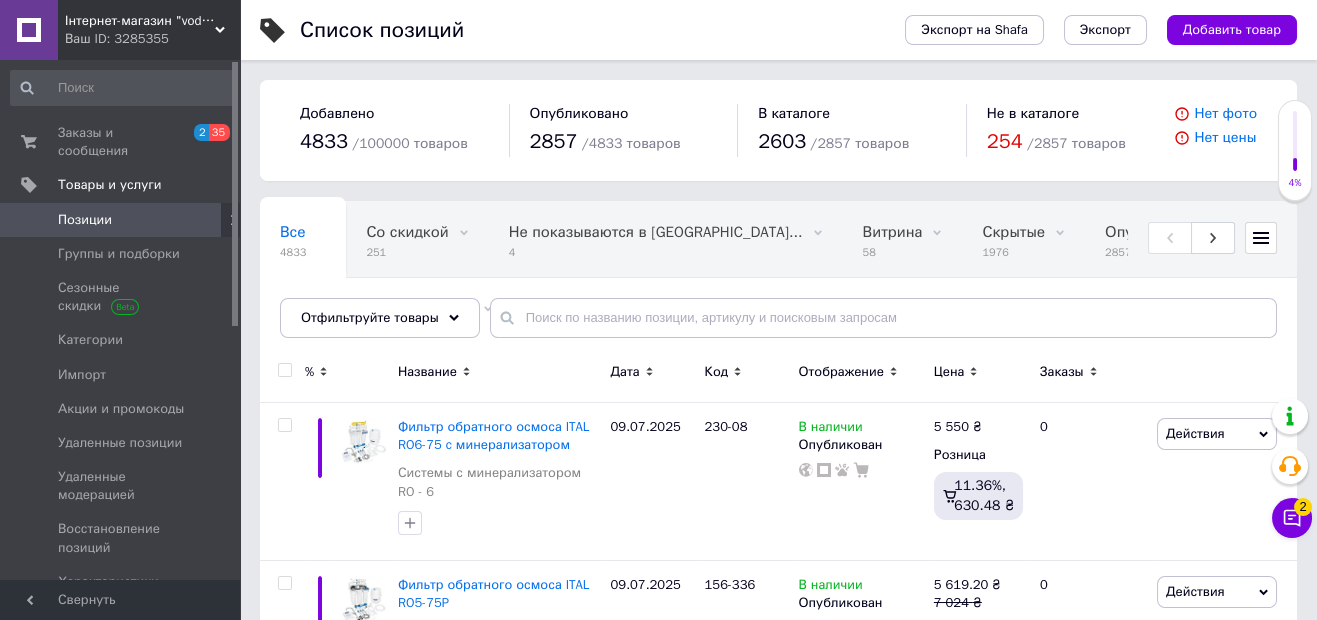 click 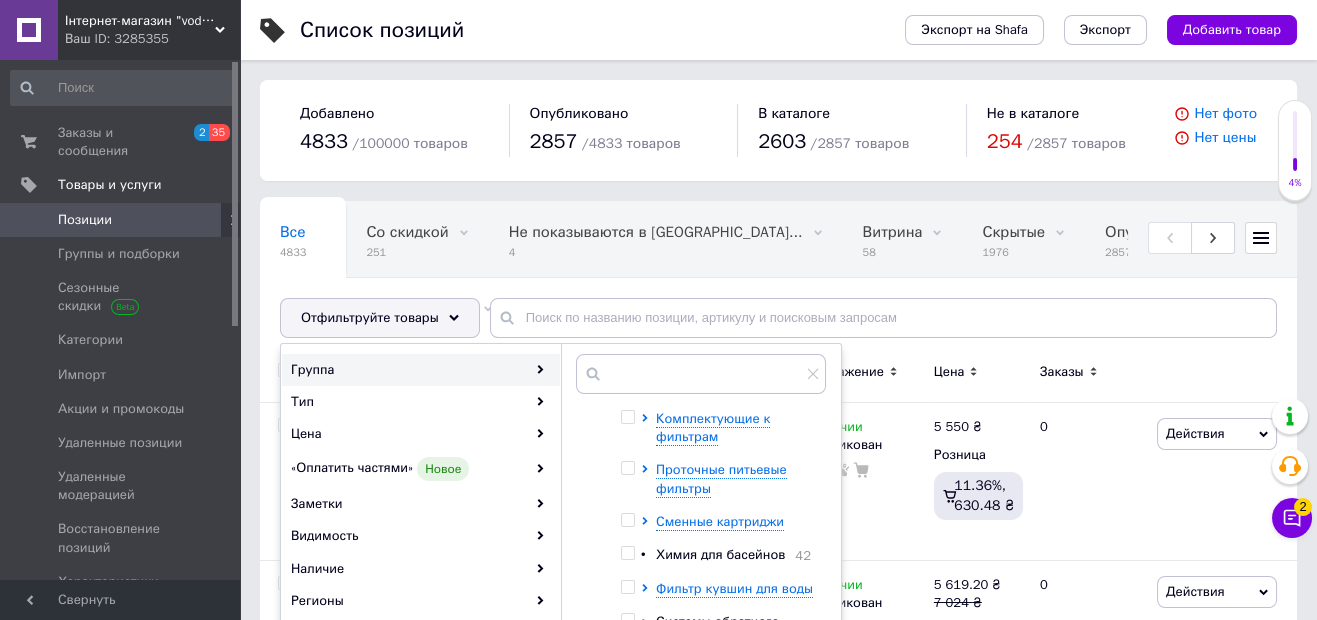 scroll, scrollTop: 249, scrollLeft: 0, axis: vertical 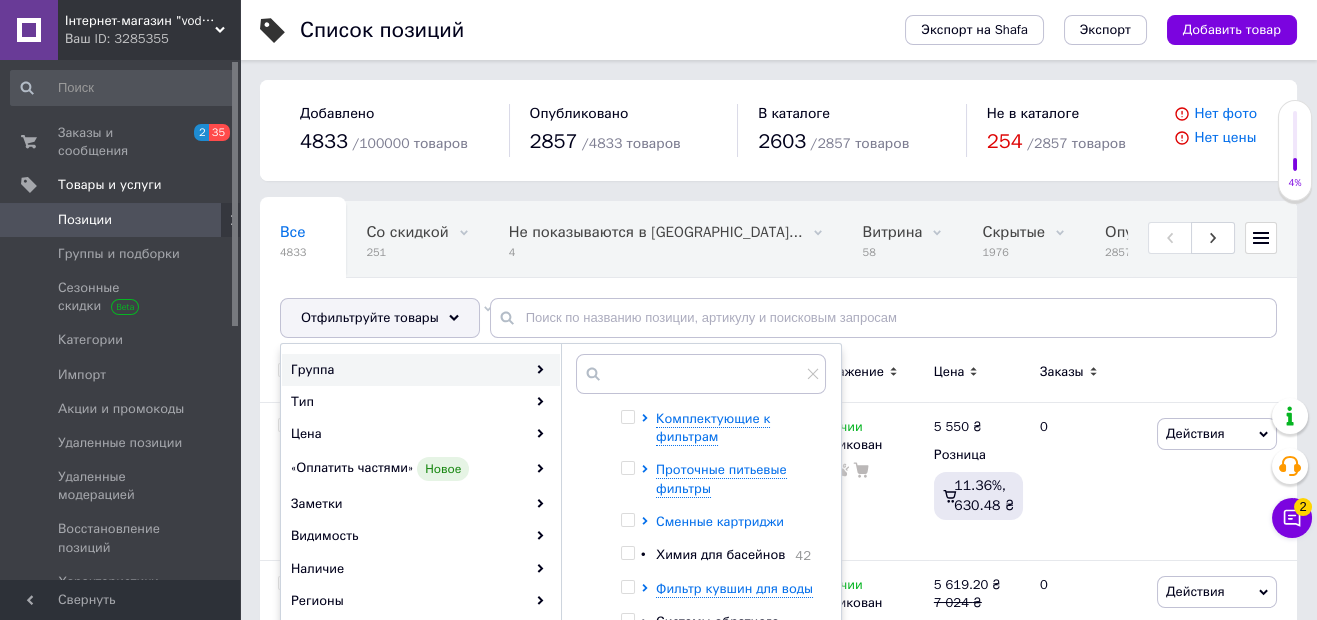 click 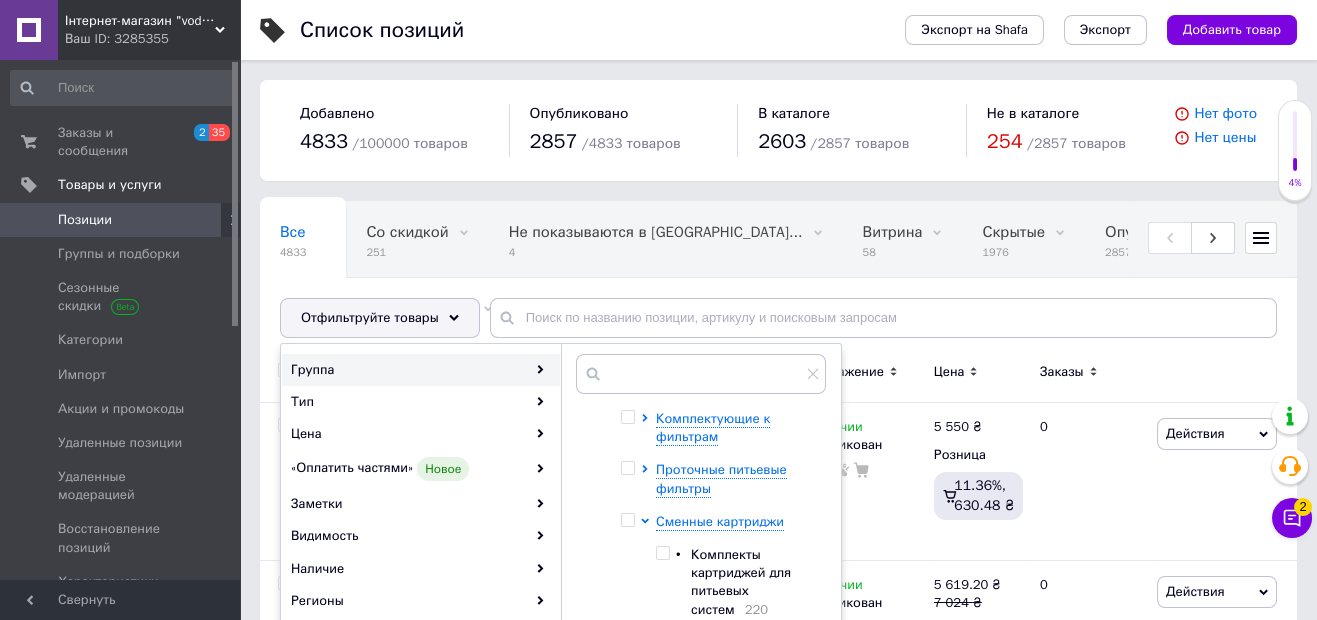 scroll, scrollTop: 375, scrollLeft: 0, axis: vertical 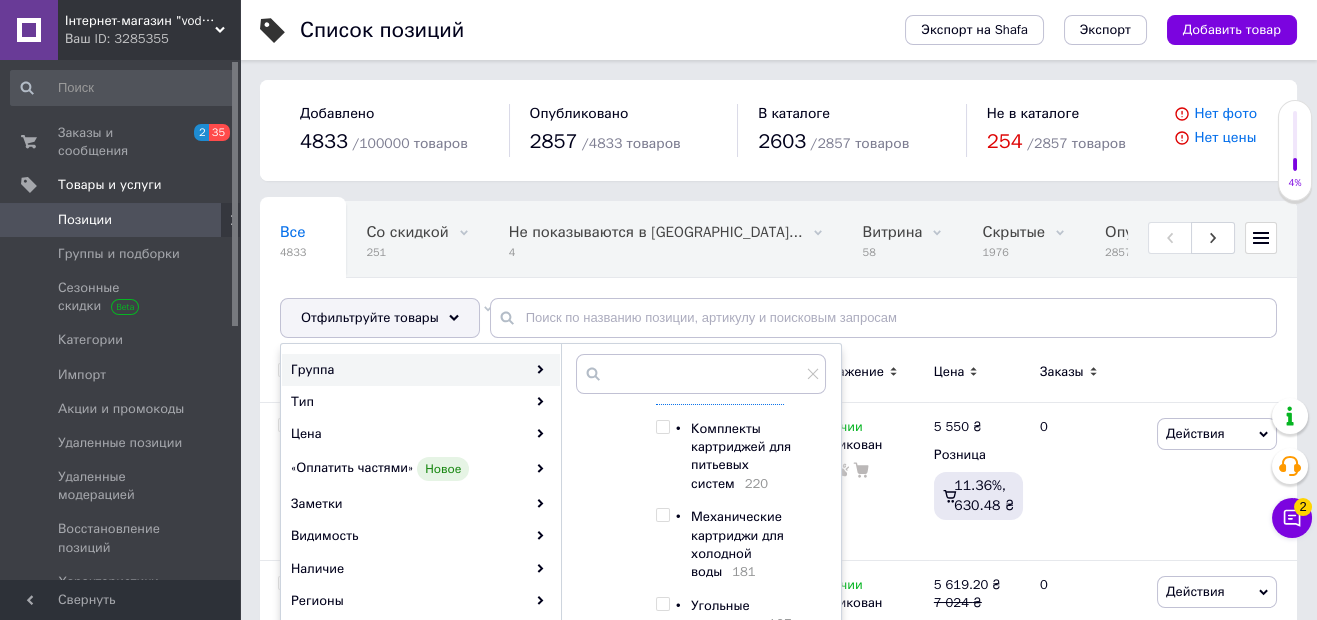 click at bounding box center [663, 515] 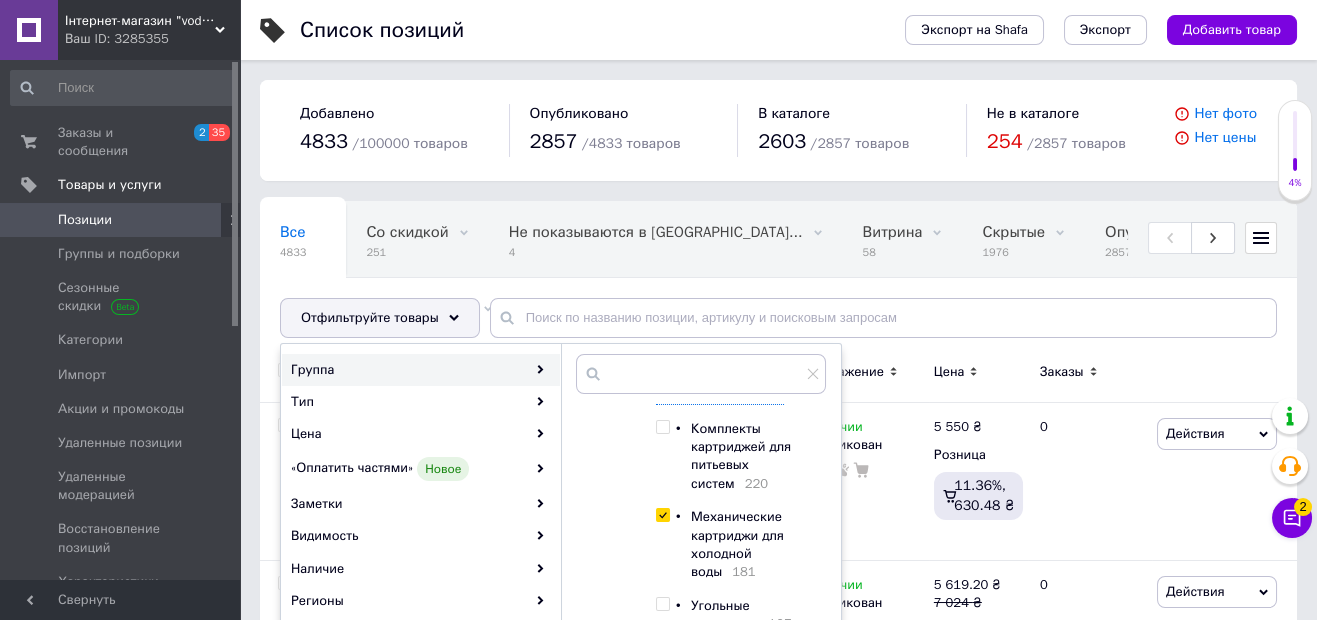 checkbox on "true" 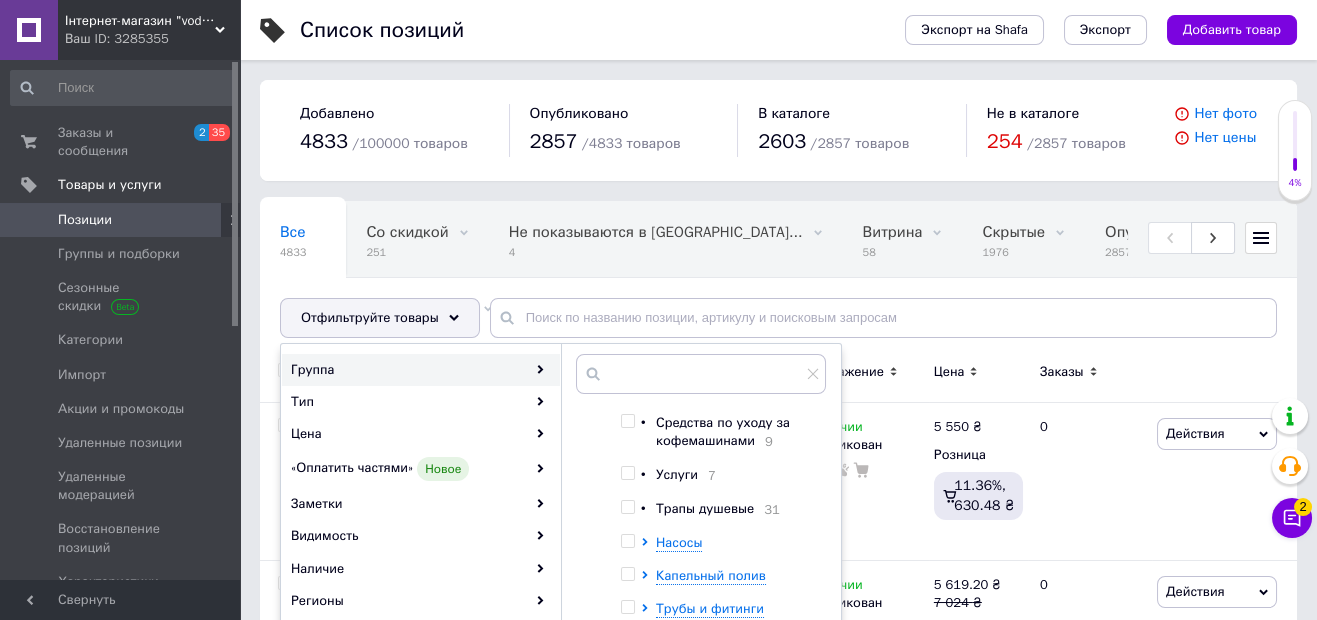 scroll, scrollTop: 1425, scrollLeft: 0, axis: vertical 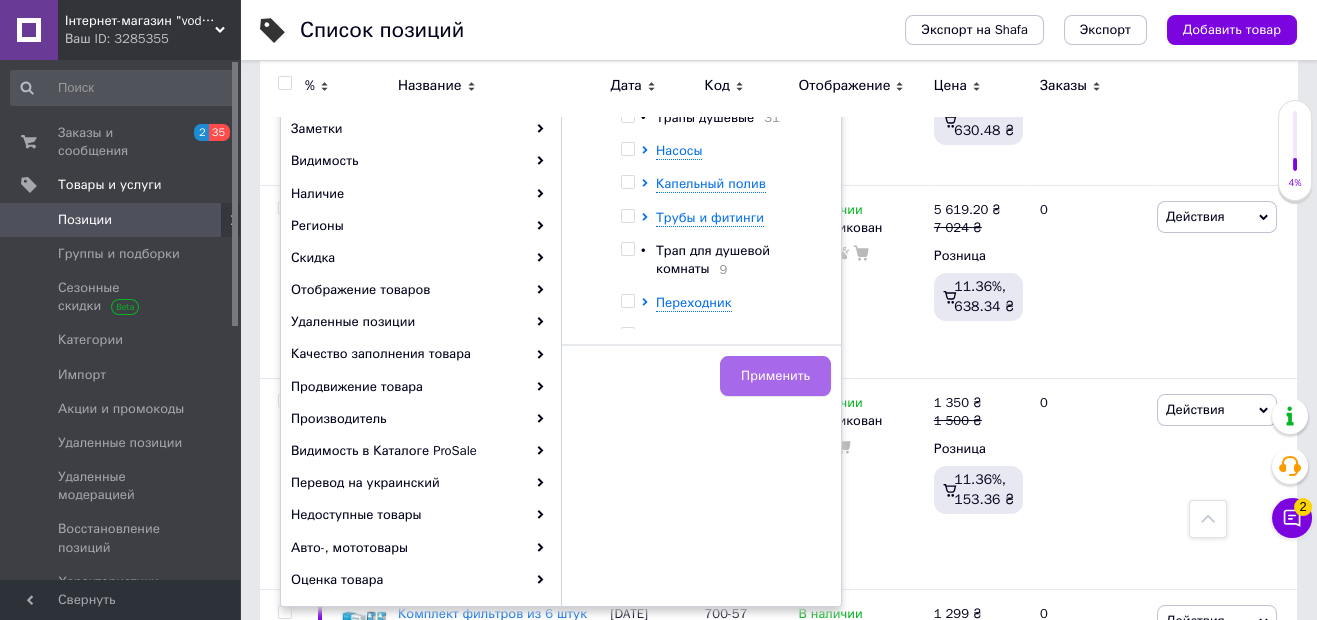 click on "Применить" at bounding box center [775, 376] 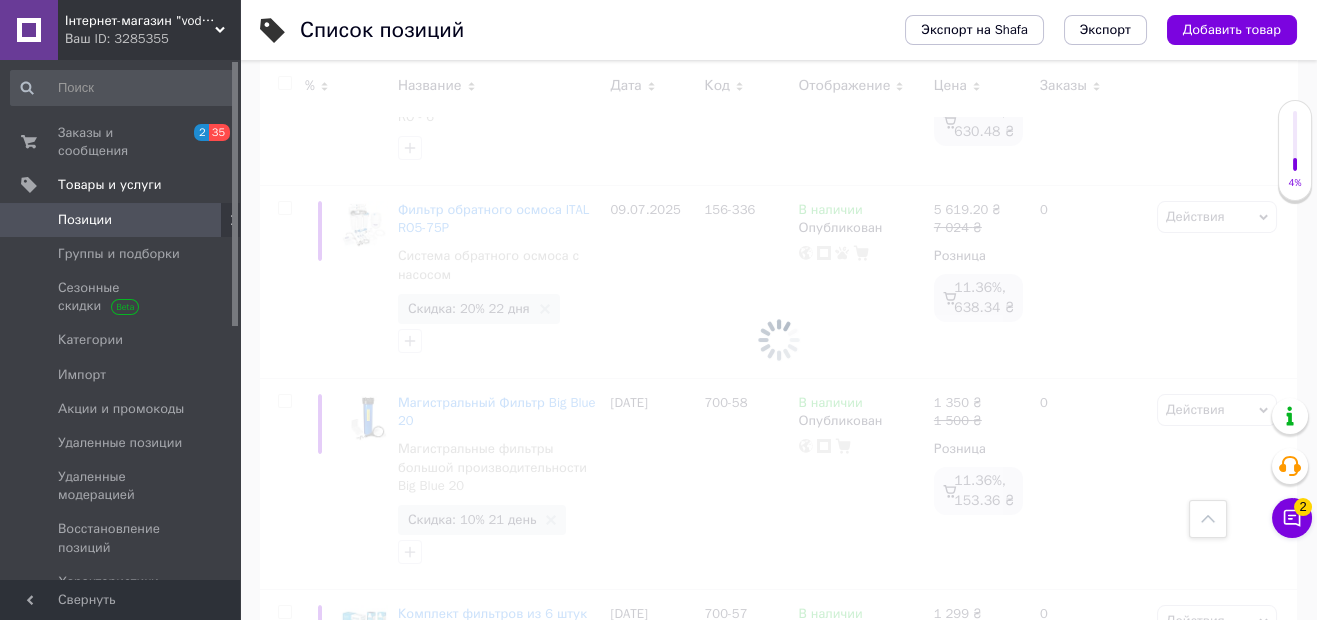 scroll, scrollTop: 0, scrollLeft: 536, axis: horizontal 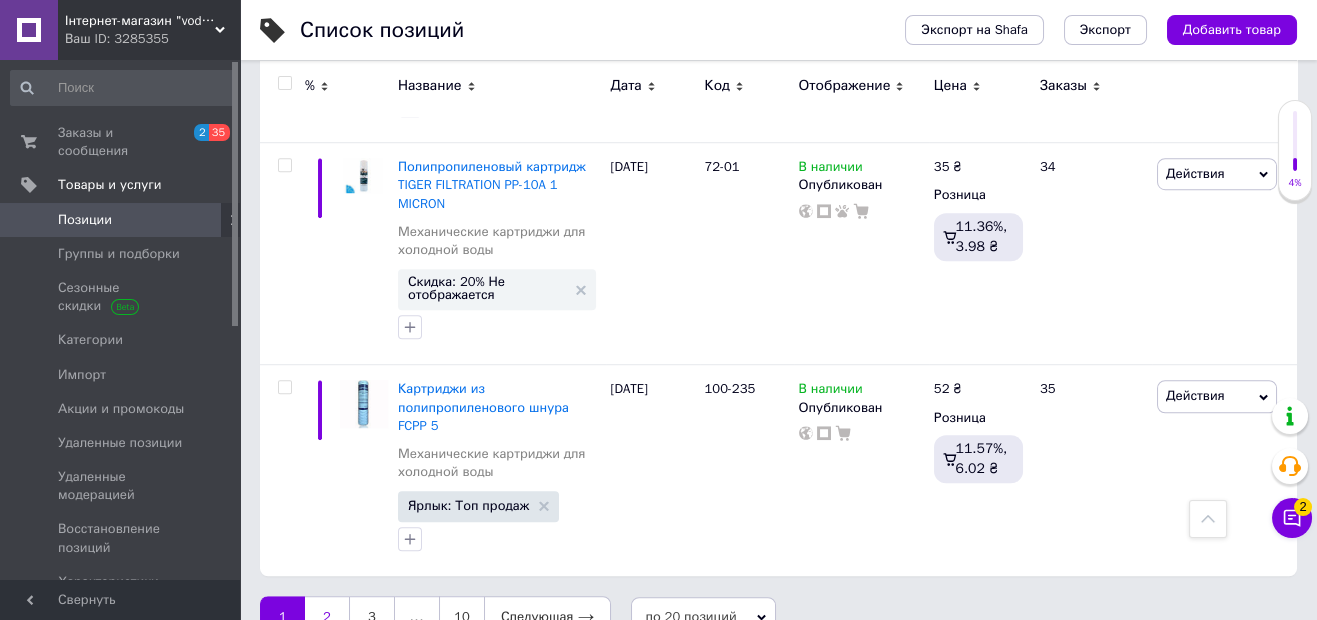 click on "2" at bounding box center (327, 617) 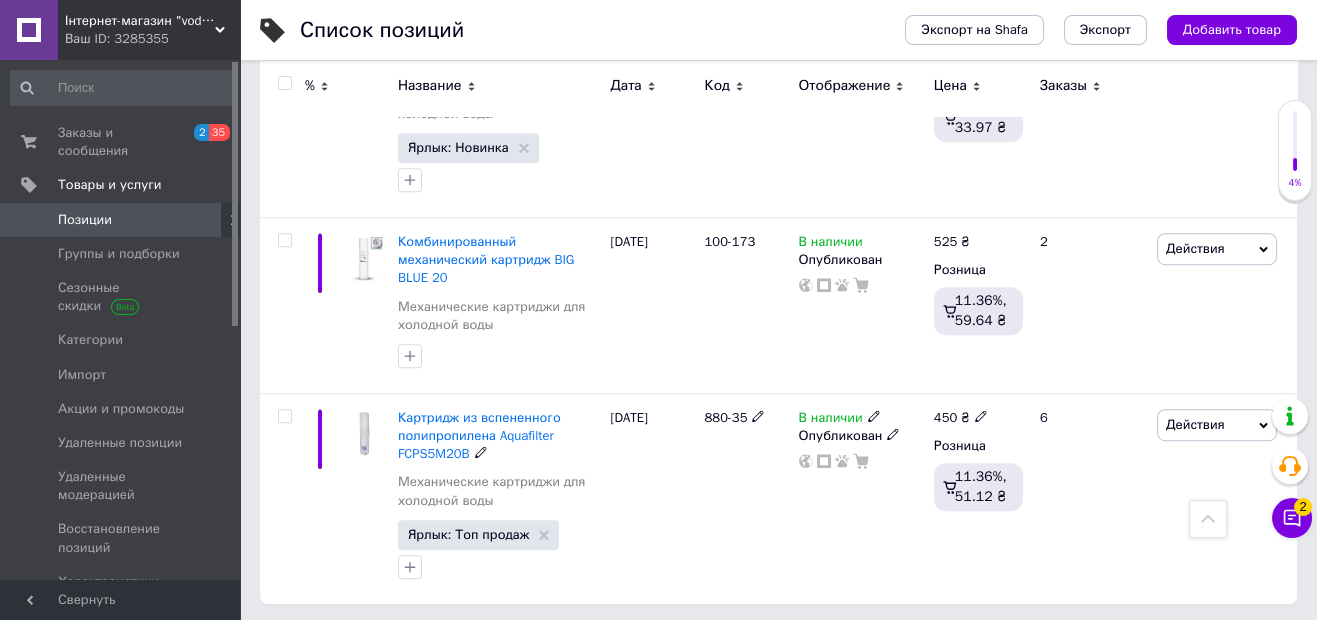 scroll, scrollTop: 3274, scrollLeft: 0, axis: vertical 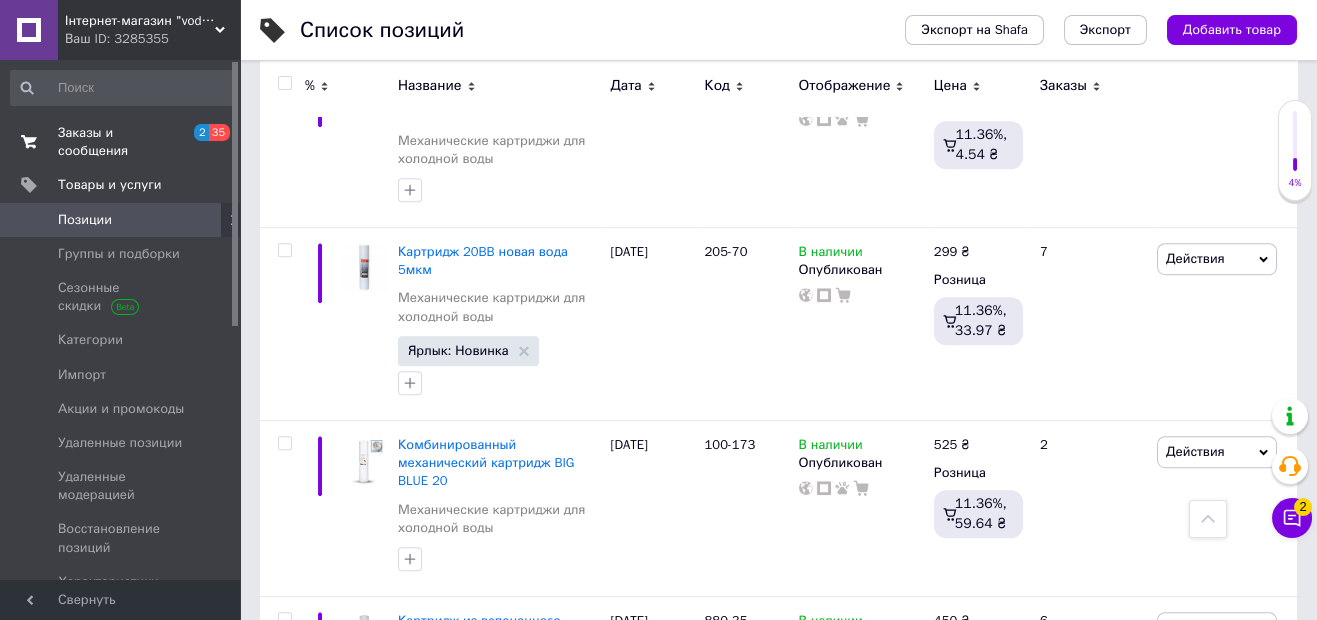 click on "Заказы и сообщения" at bounding box center (121, 142) 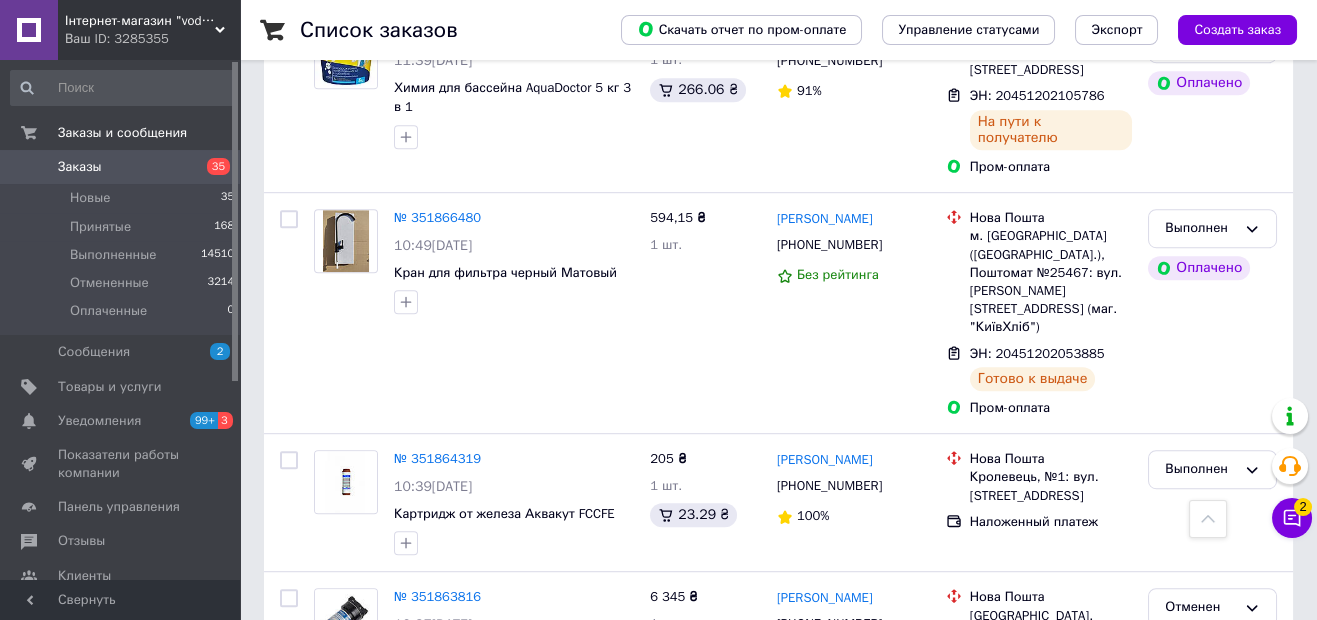scroll, scrollTop: 3498, scrollLeft: 0, axis: vertical 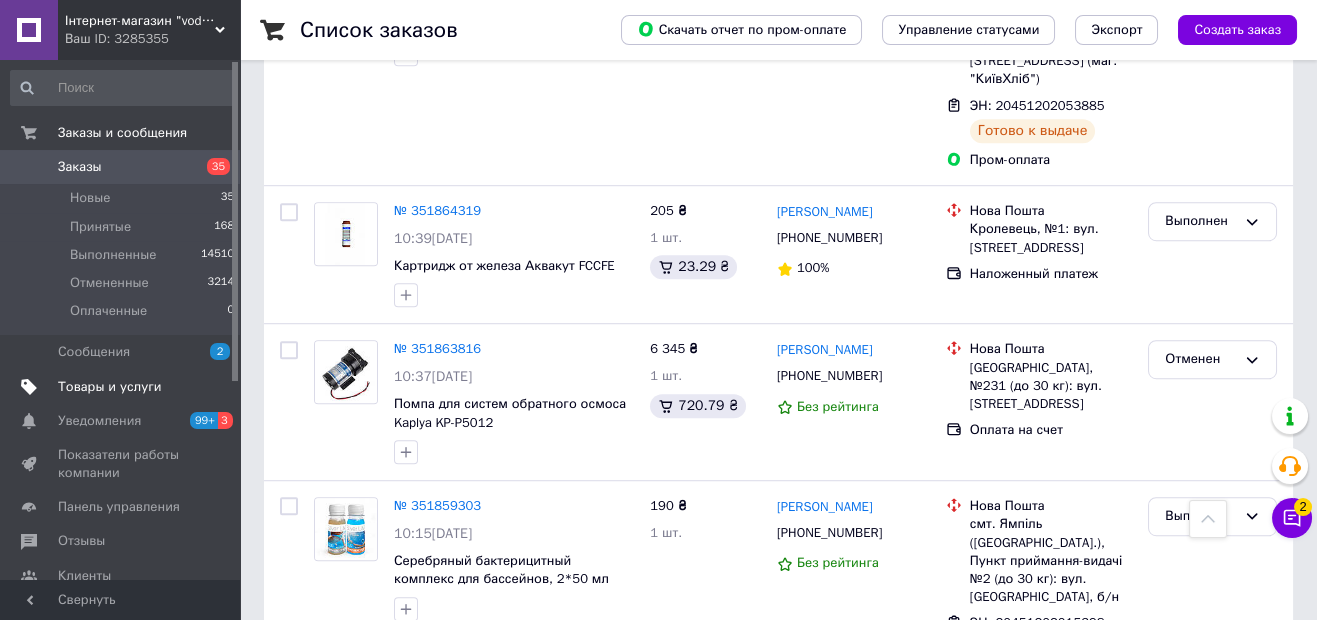 click on "Товары и услуги" at bounding box center (123, 387) 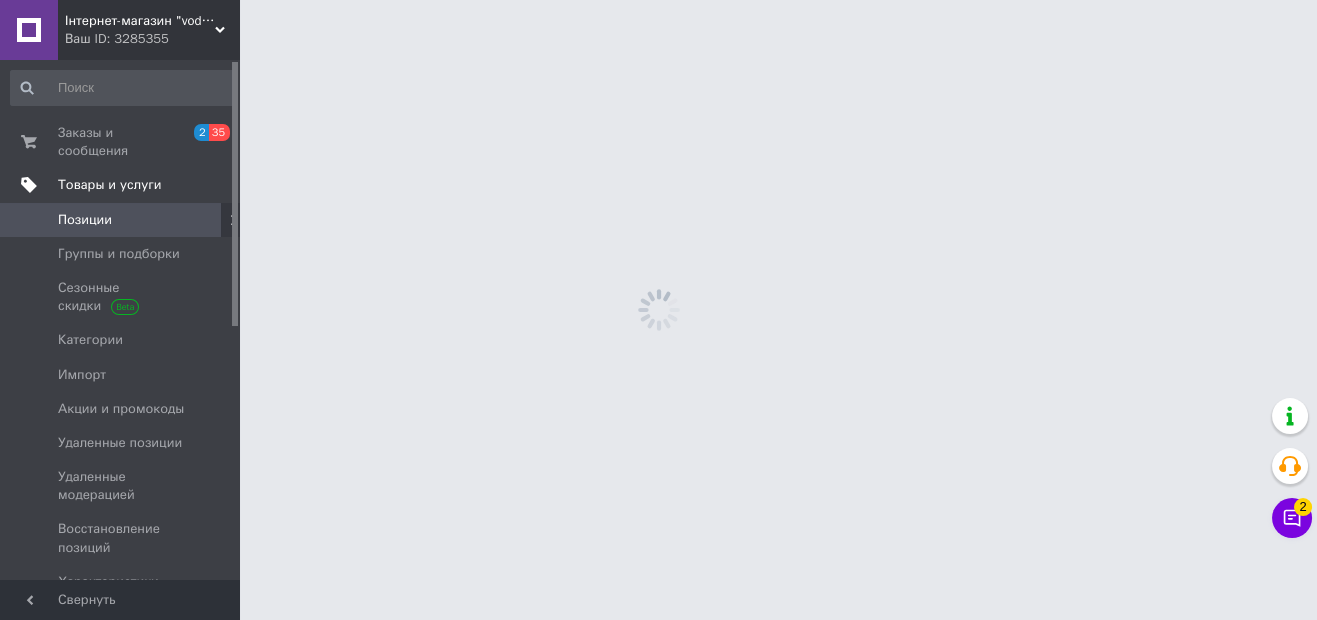 scroll, scrollTop: 0, scrollLeft: 0, axis: both 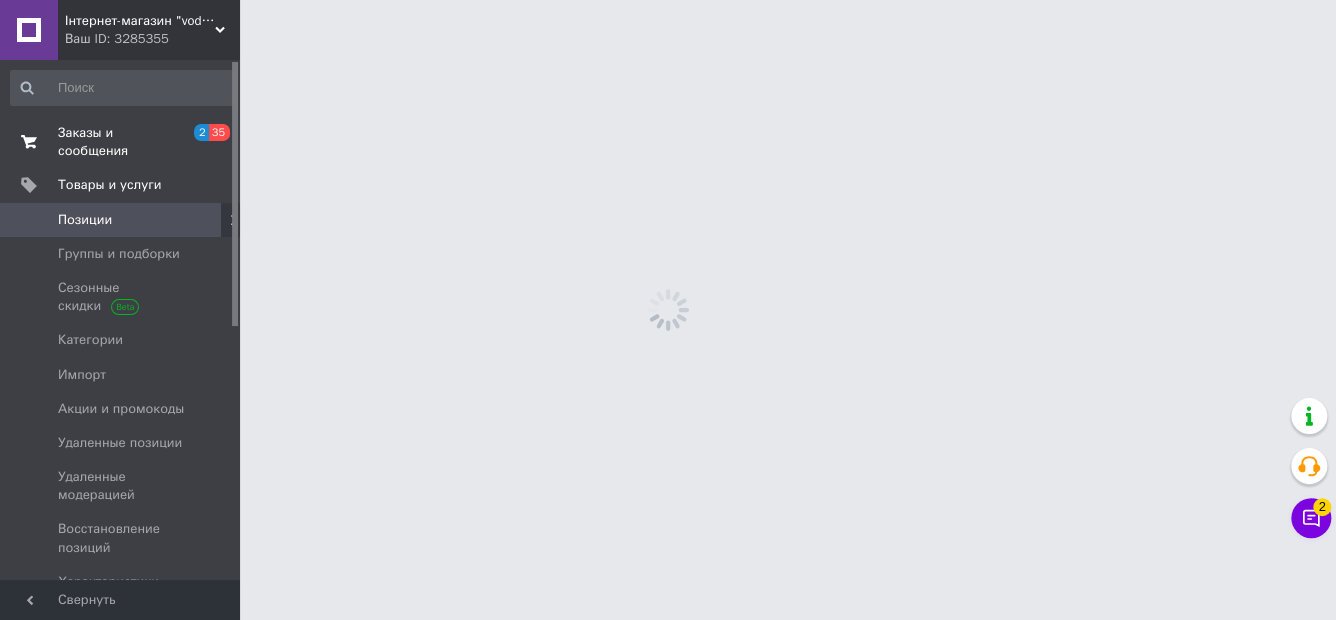 click on "Заказы и сообщения" at bounding box center (121, 142) 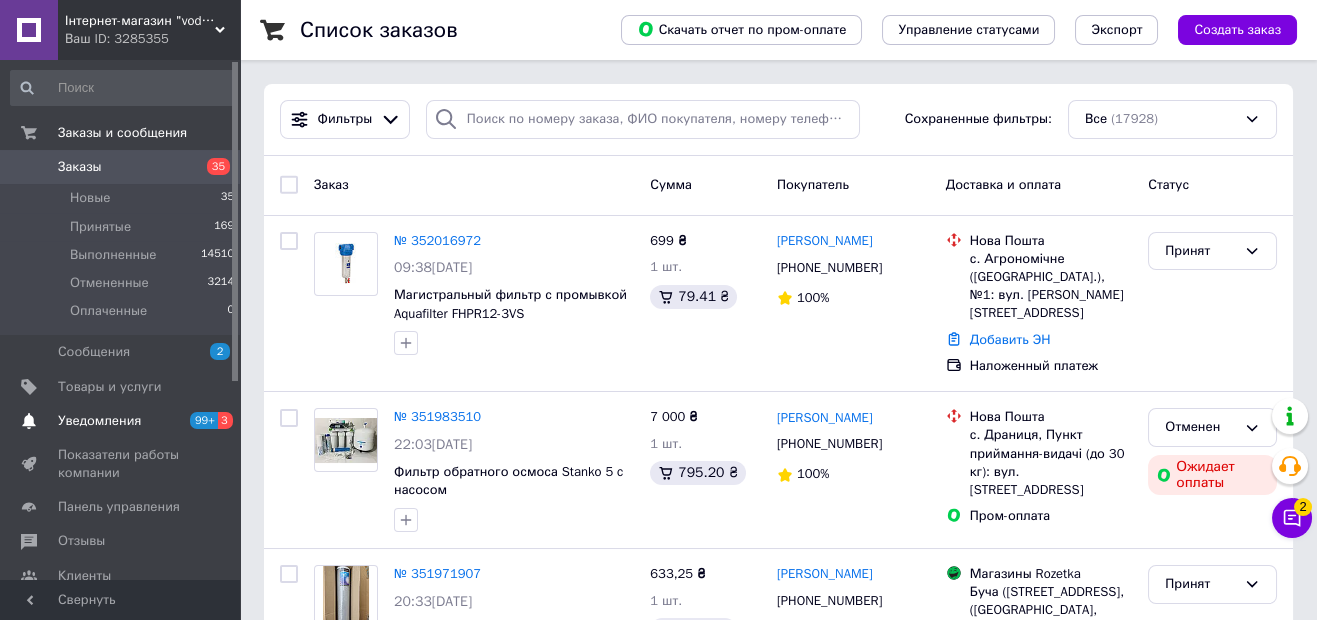 click on "Уведомления" at bounding box center [99, 421] 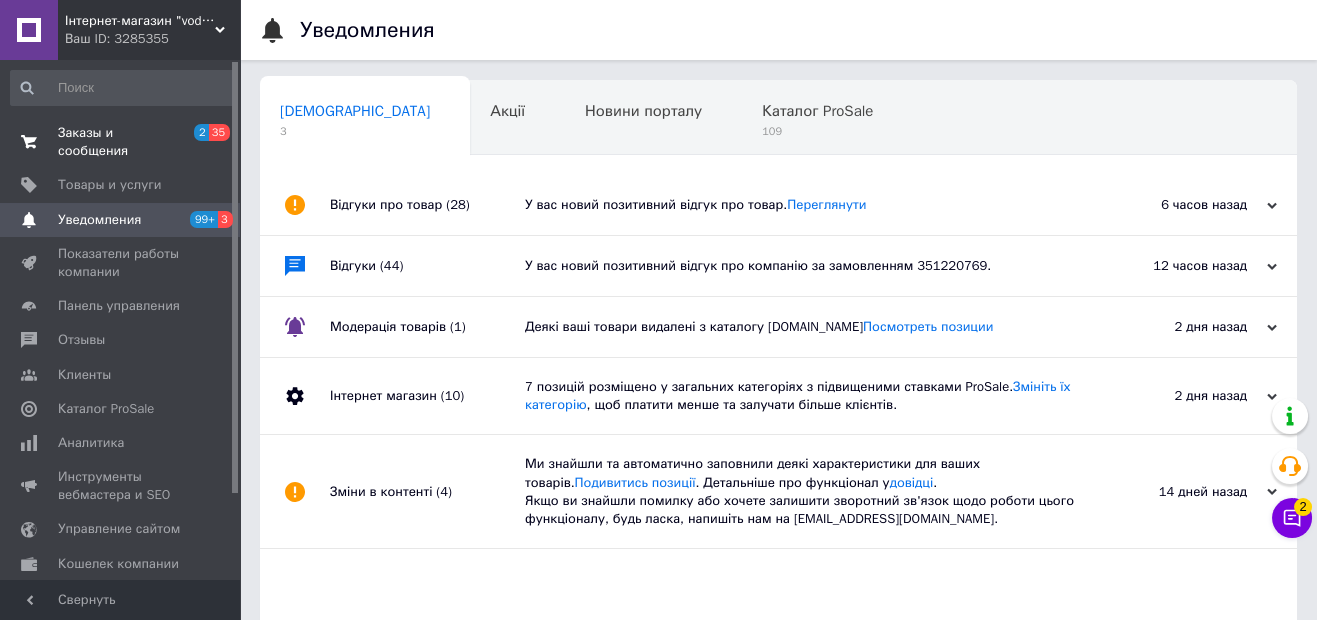click on "Заказы и сообщения" at bounding box center (121, 142) 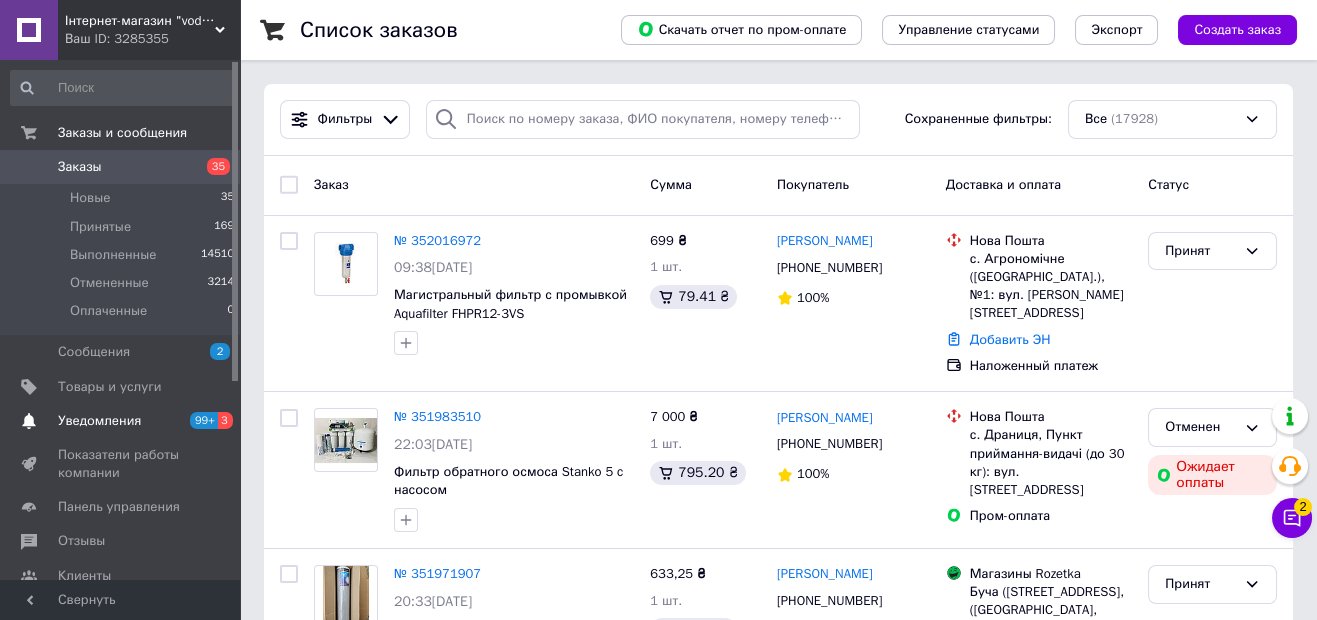 click on "Уведомления" at bounding box center (99, 421) 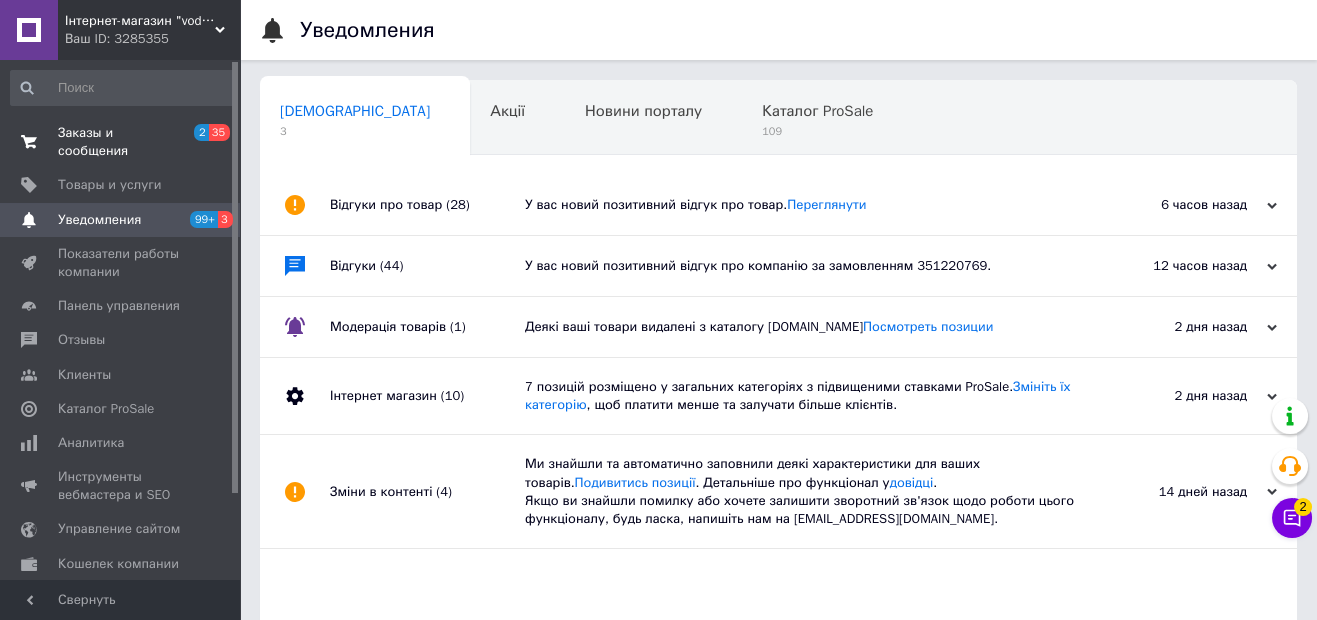 click on "Заказы и сообщения" at bounding box center [121, 142] 